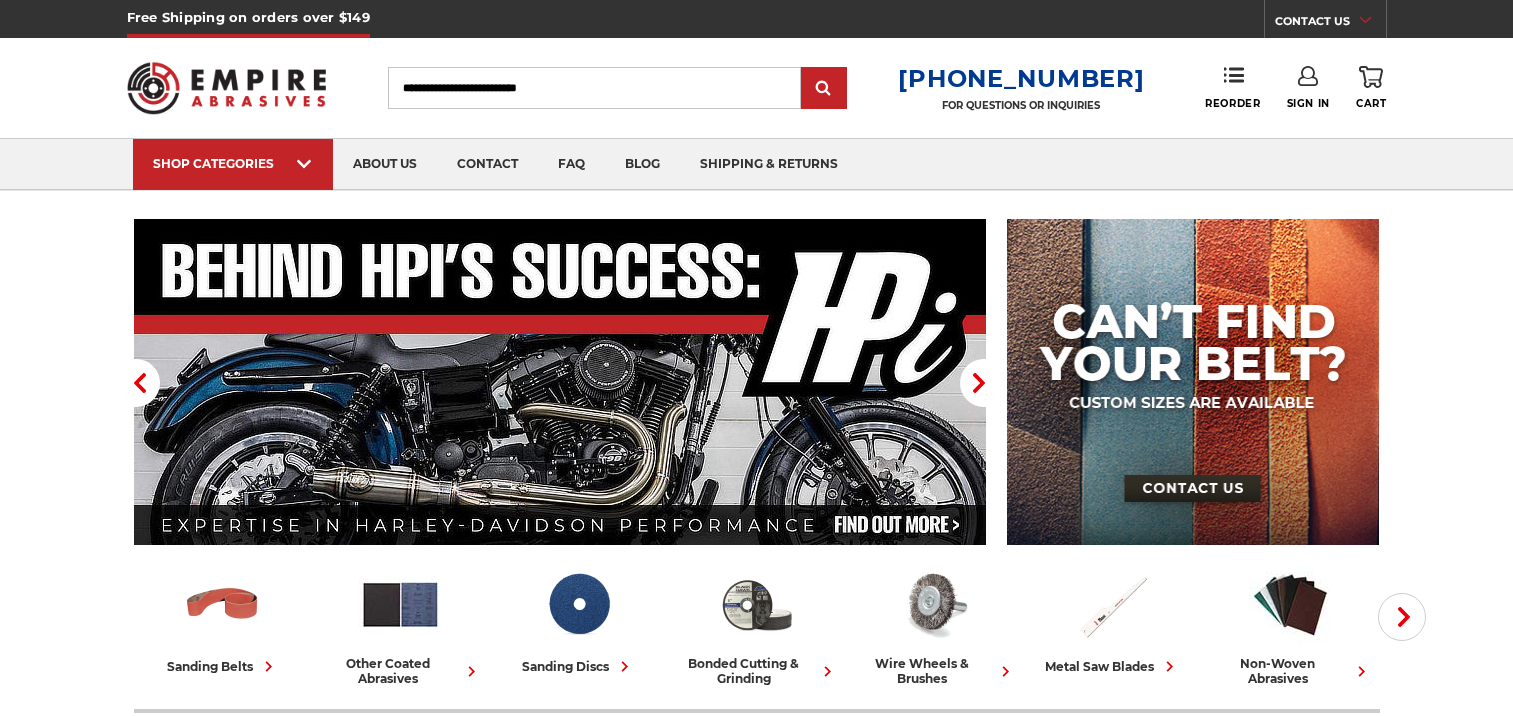 scroll, scrollTop: 0, scrollLeft: 0, axis: both 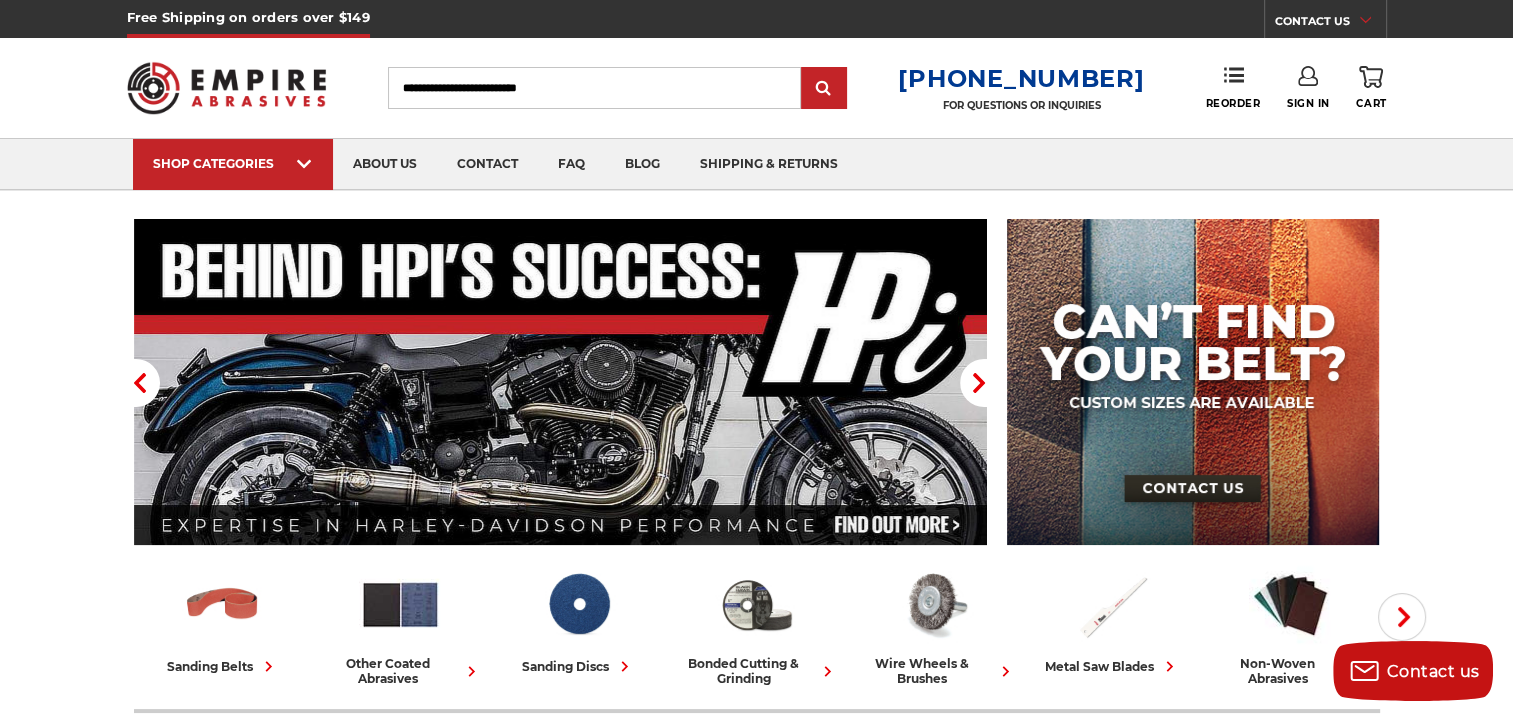 click on "Search" at bounding box center [594, 88] 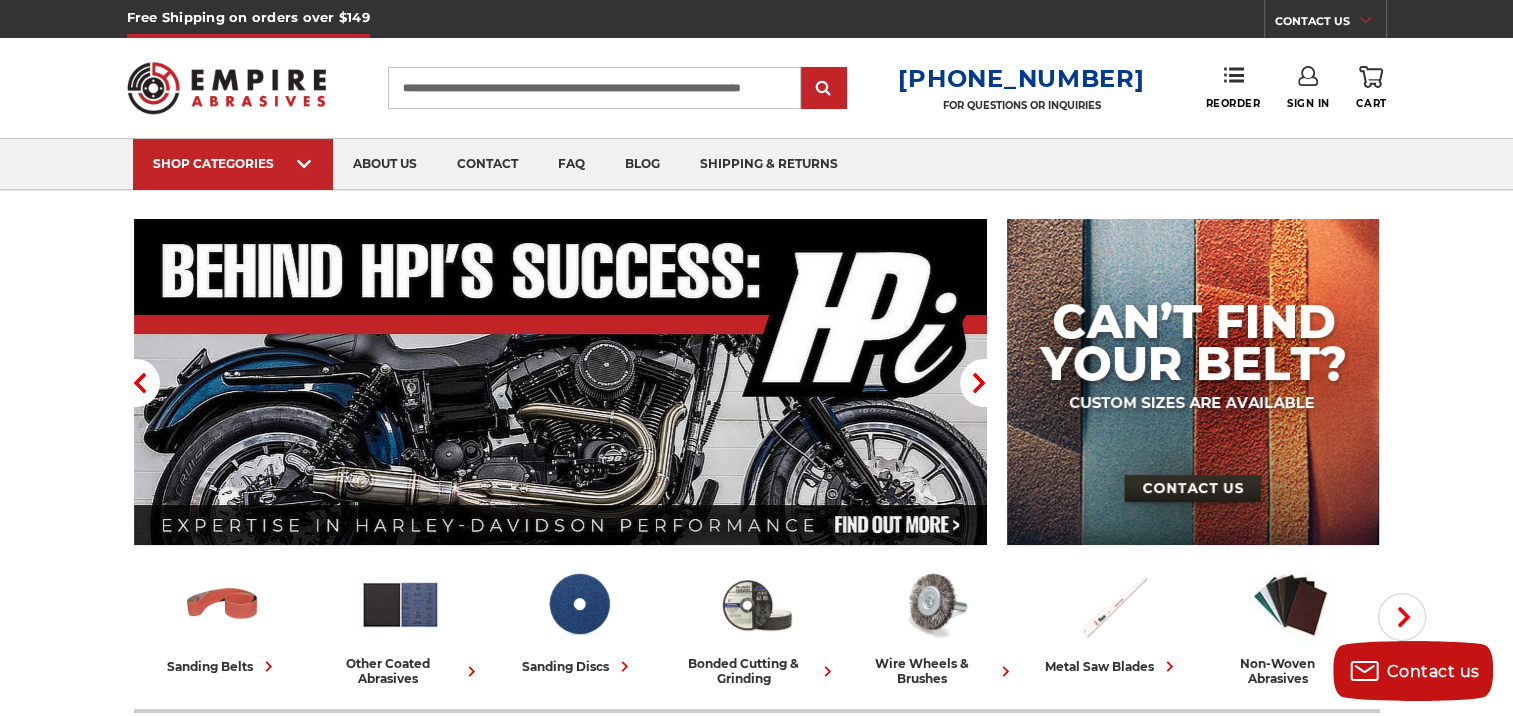 scroll, scrollTop: 0, scrollLeft: 76, axis: horizontal 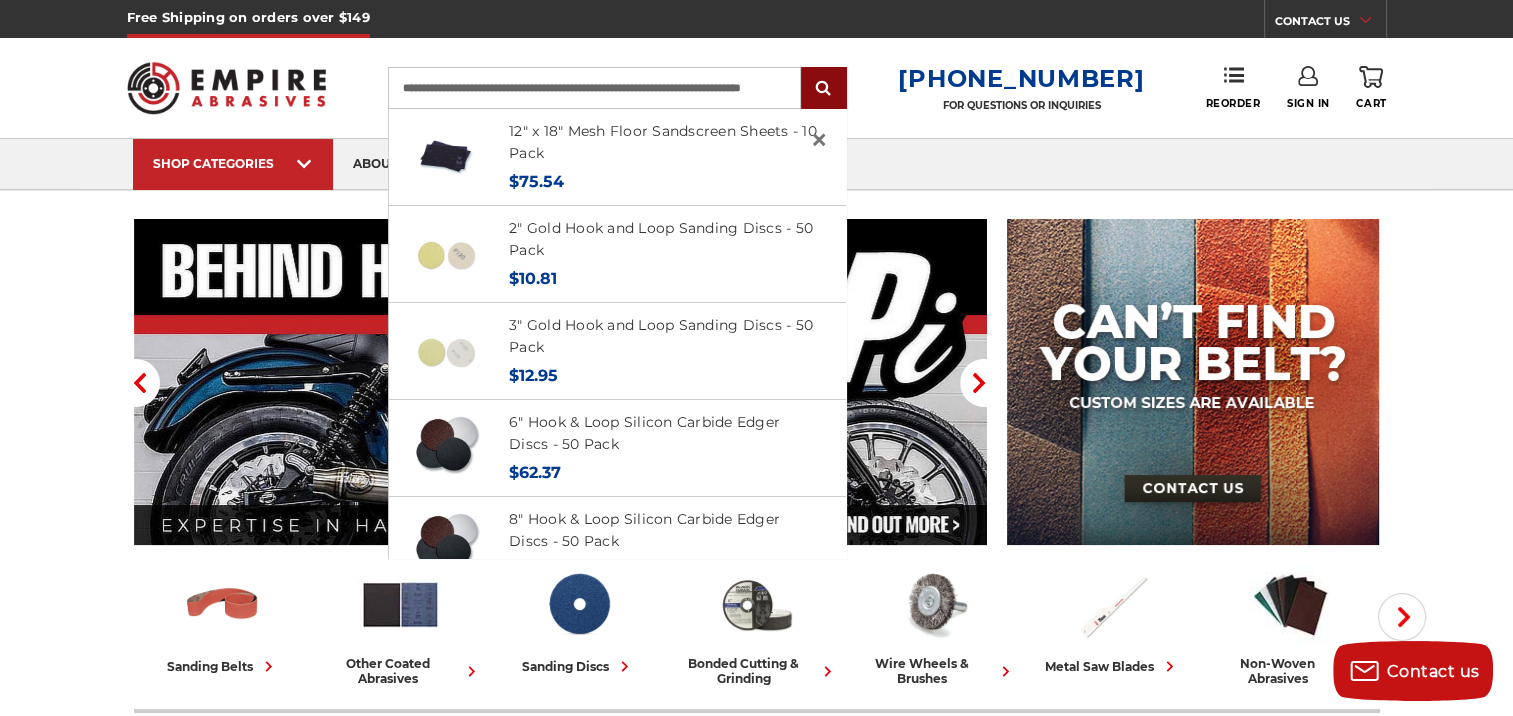 type on "**********" 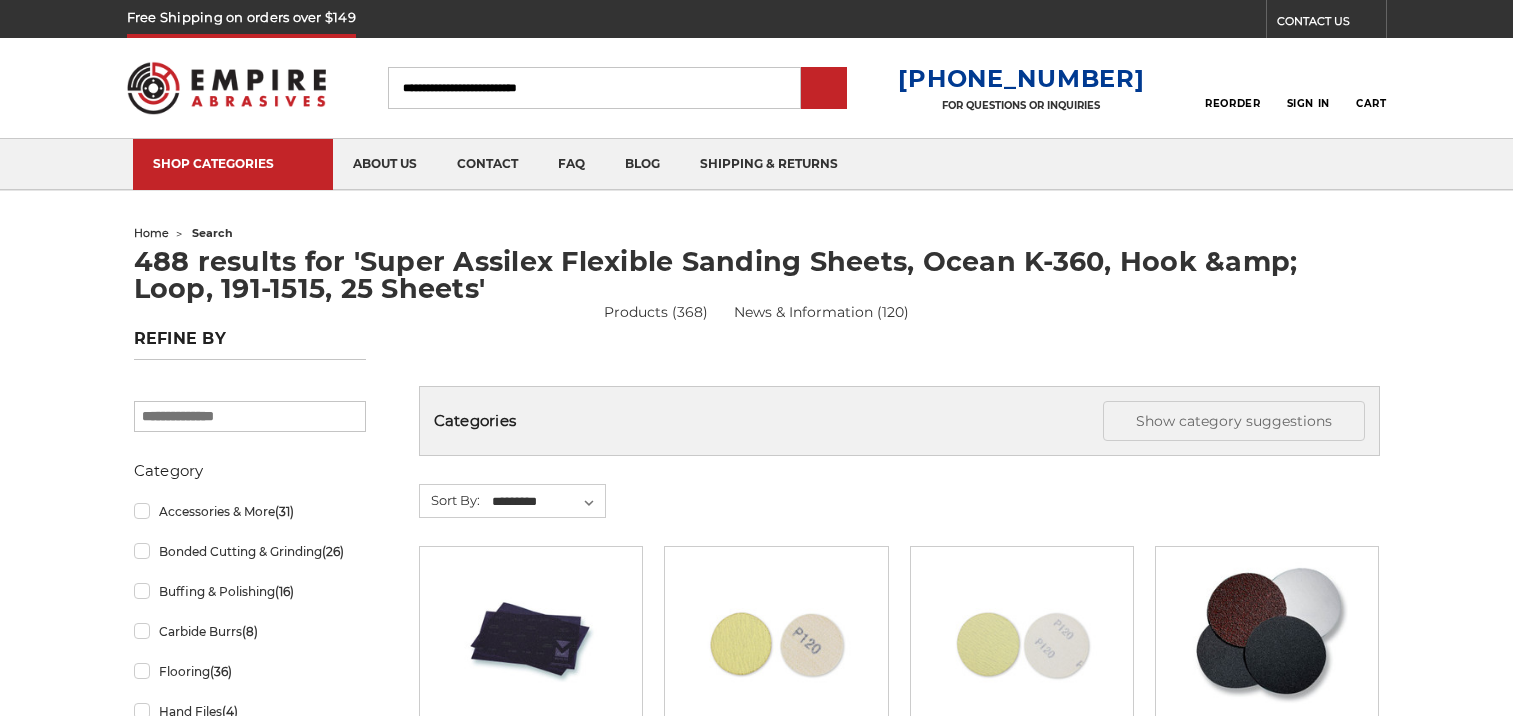 scroll, scrollTop: 0, scrollLeft: 0, axis: both 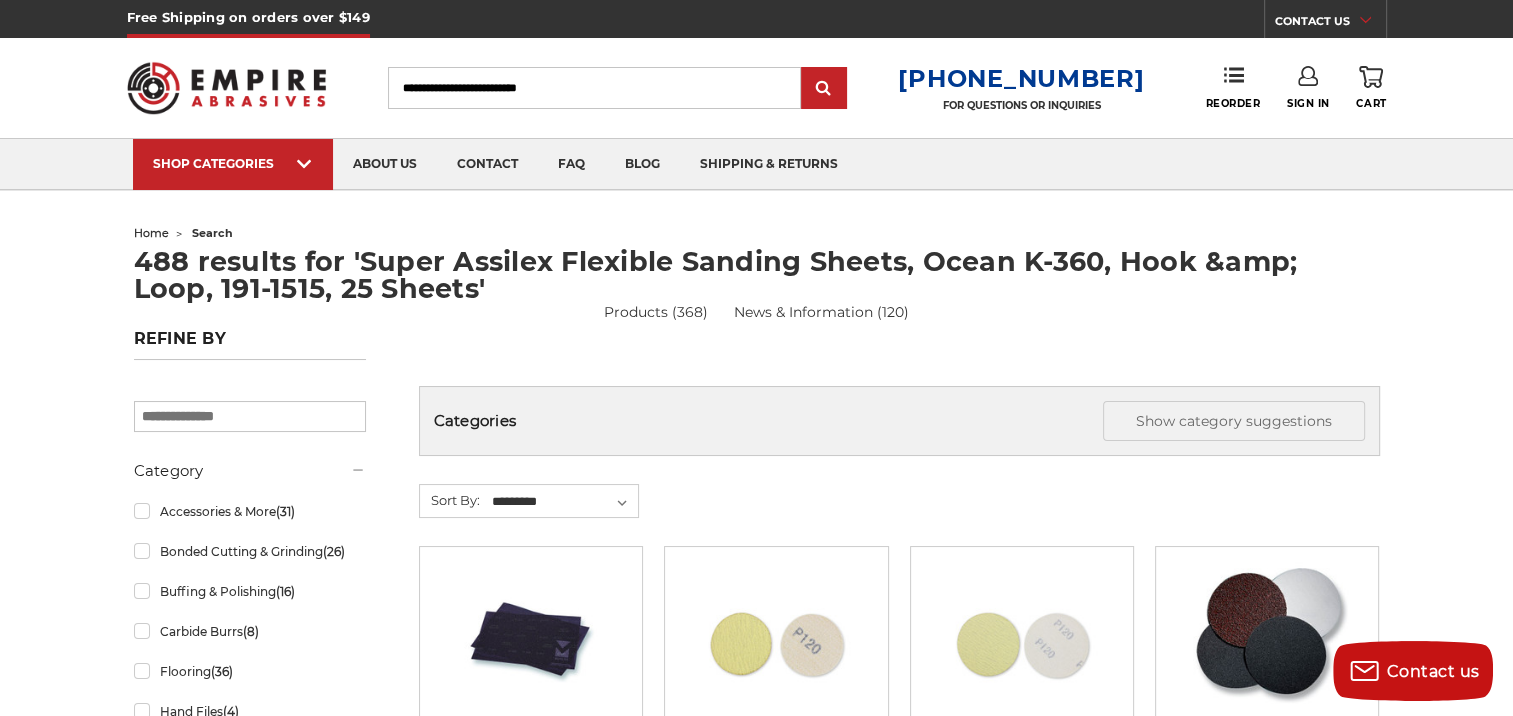 click on "Search" at bounding box center (594, 88) 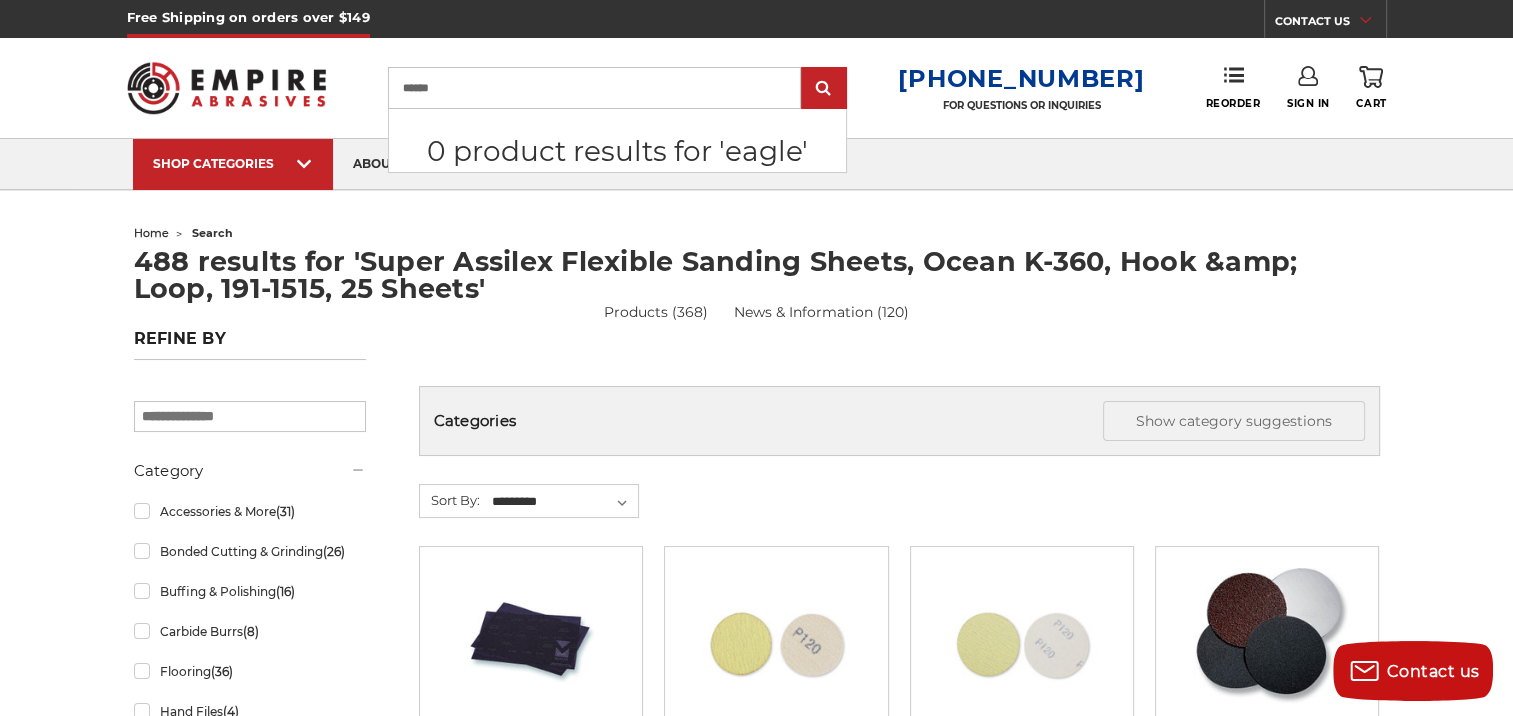 paste on "**********" 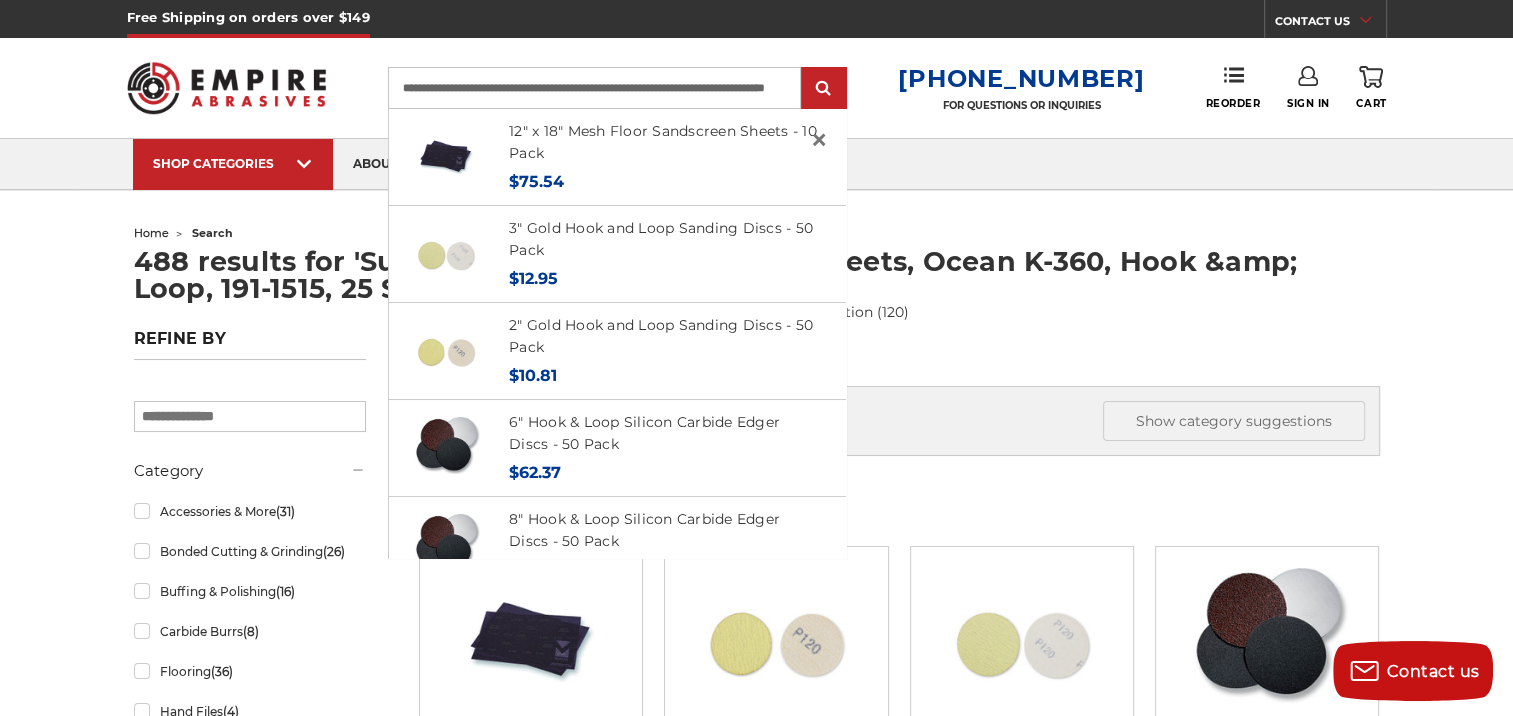 scroll, scrollTop: 0, scrollLeft: 0, axis: both 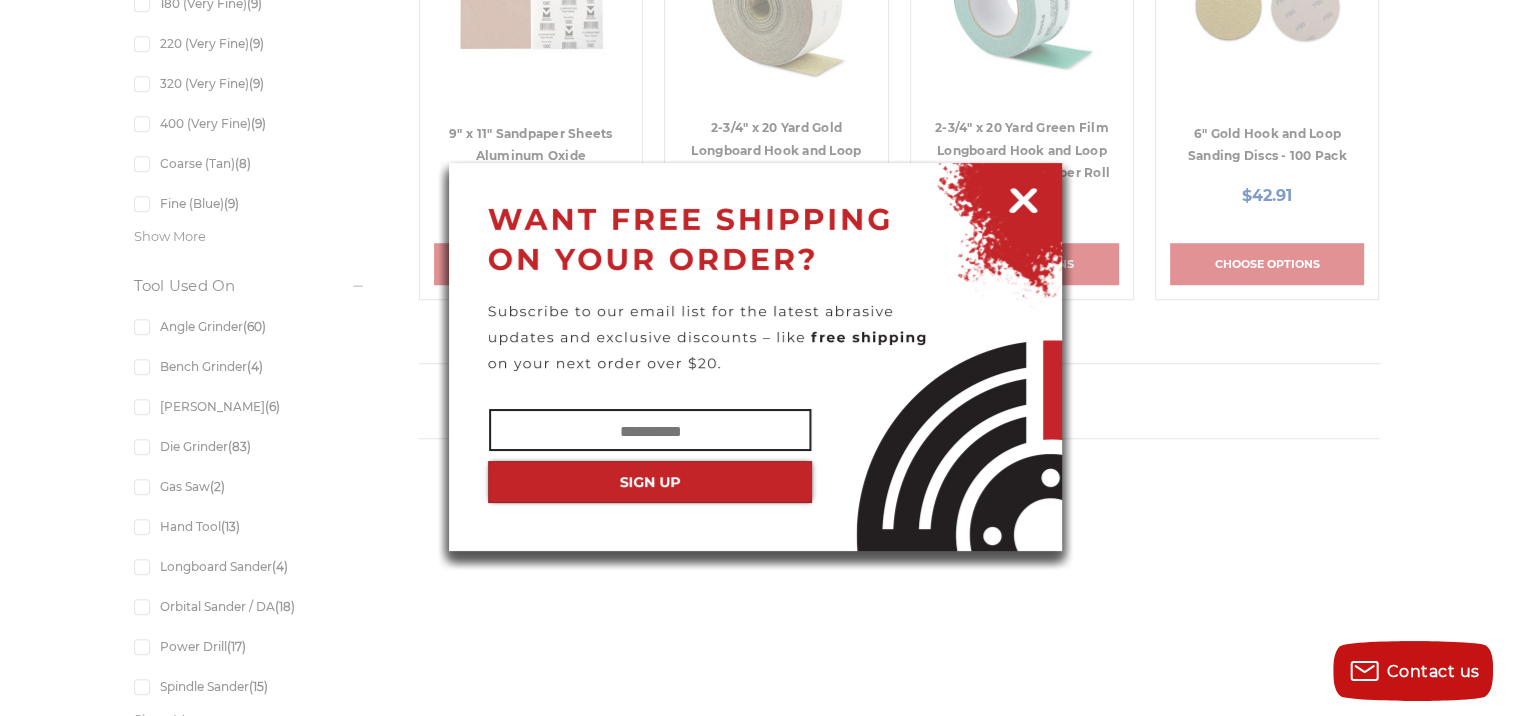click at bounding box center [1023, 197] 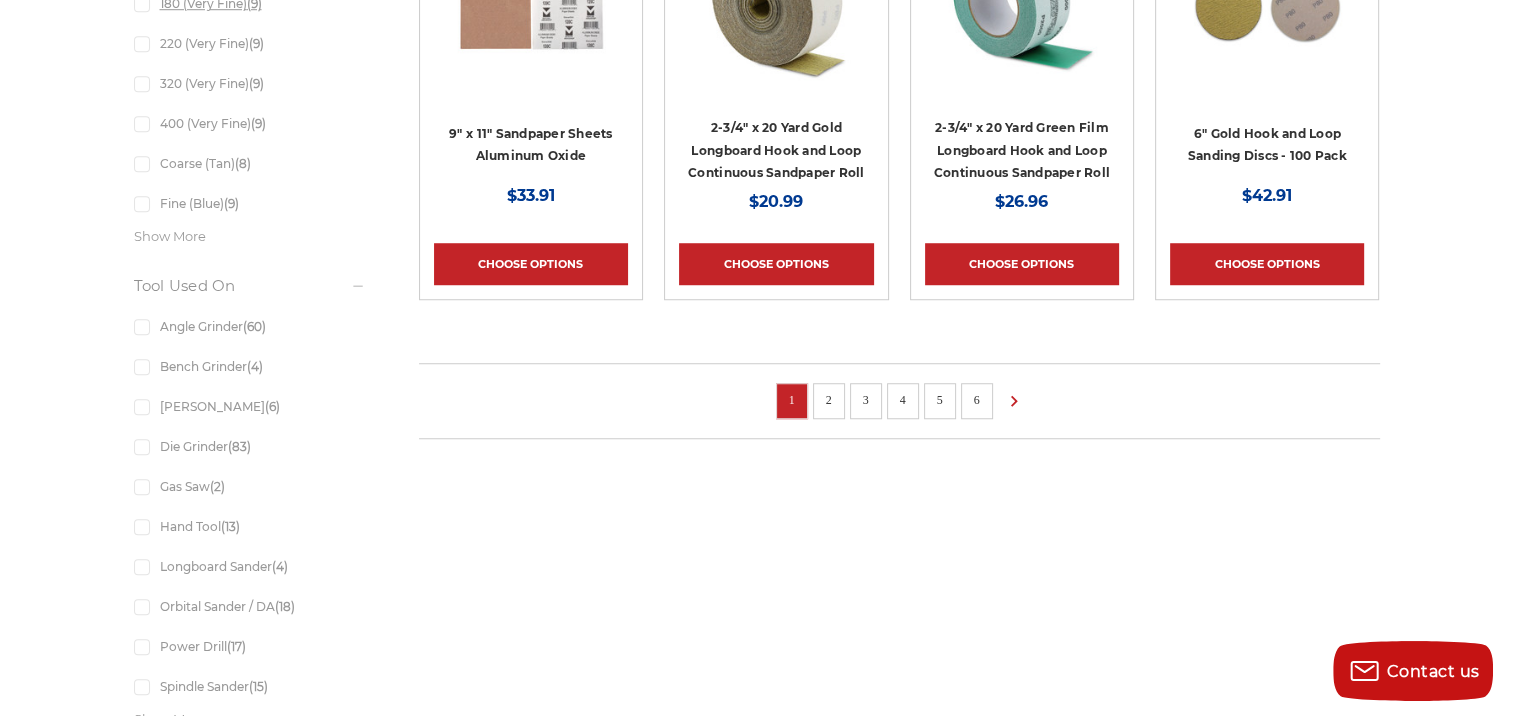scroll, scrollTop: 0, scrollLeft: 0, axis: both 